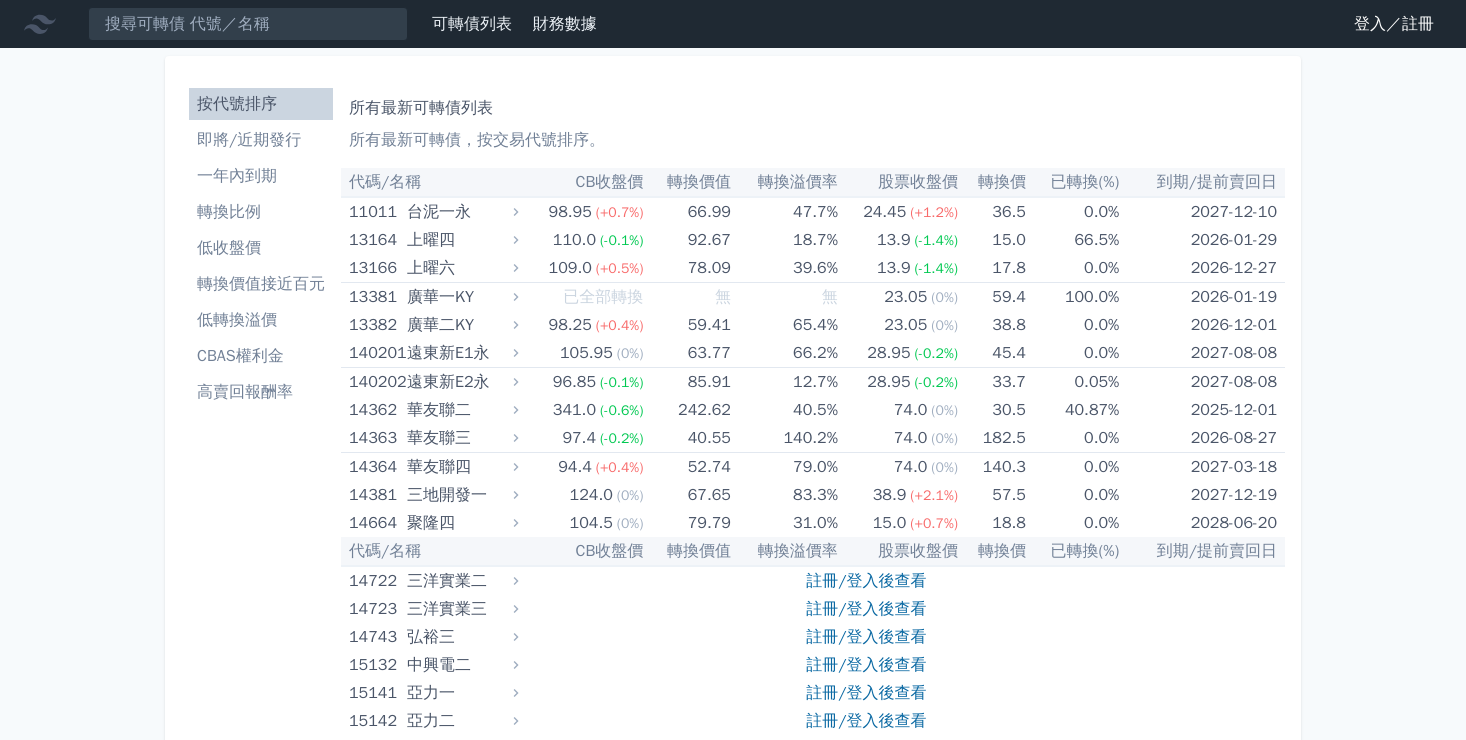 scroll, scrollTop: 0, scrollLeft: 0, axis: both 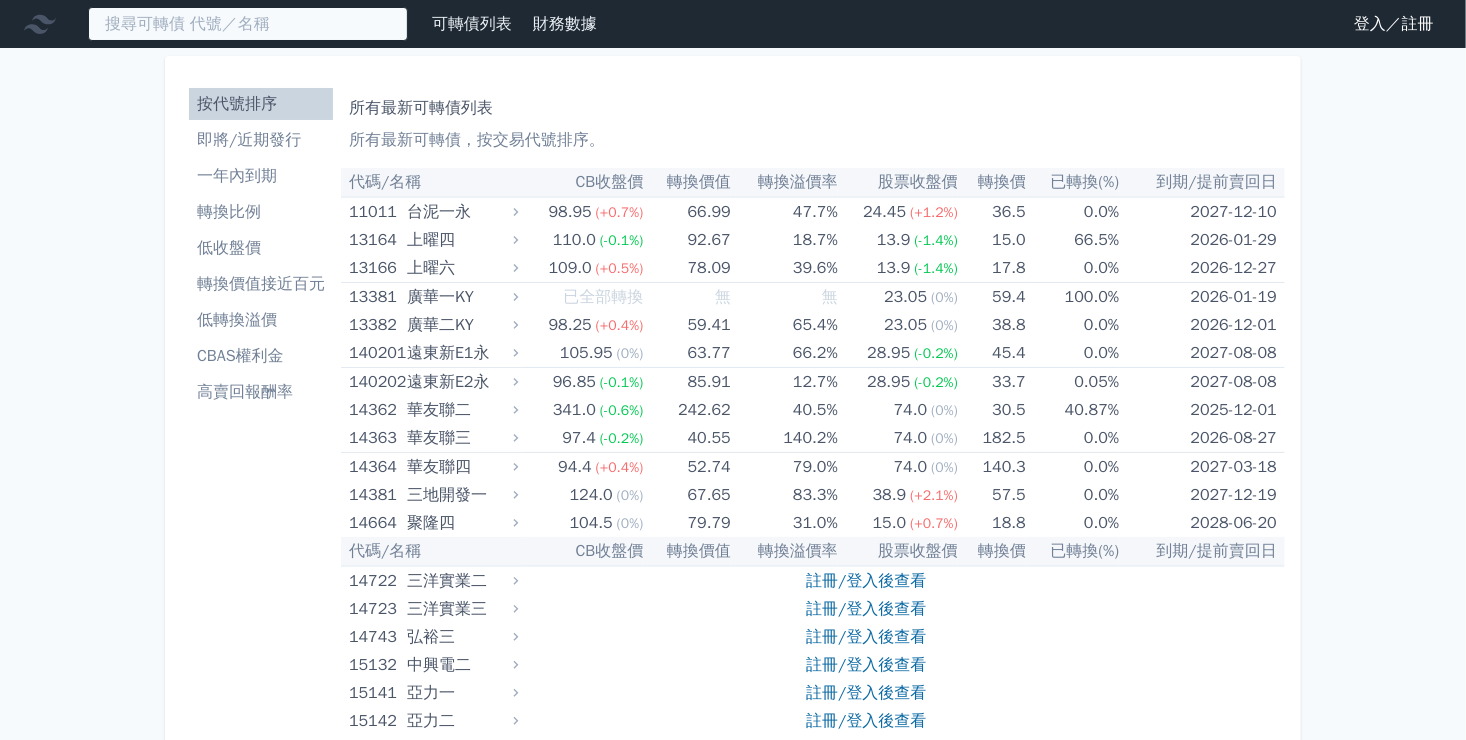 click at bounding box center (248, 24) 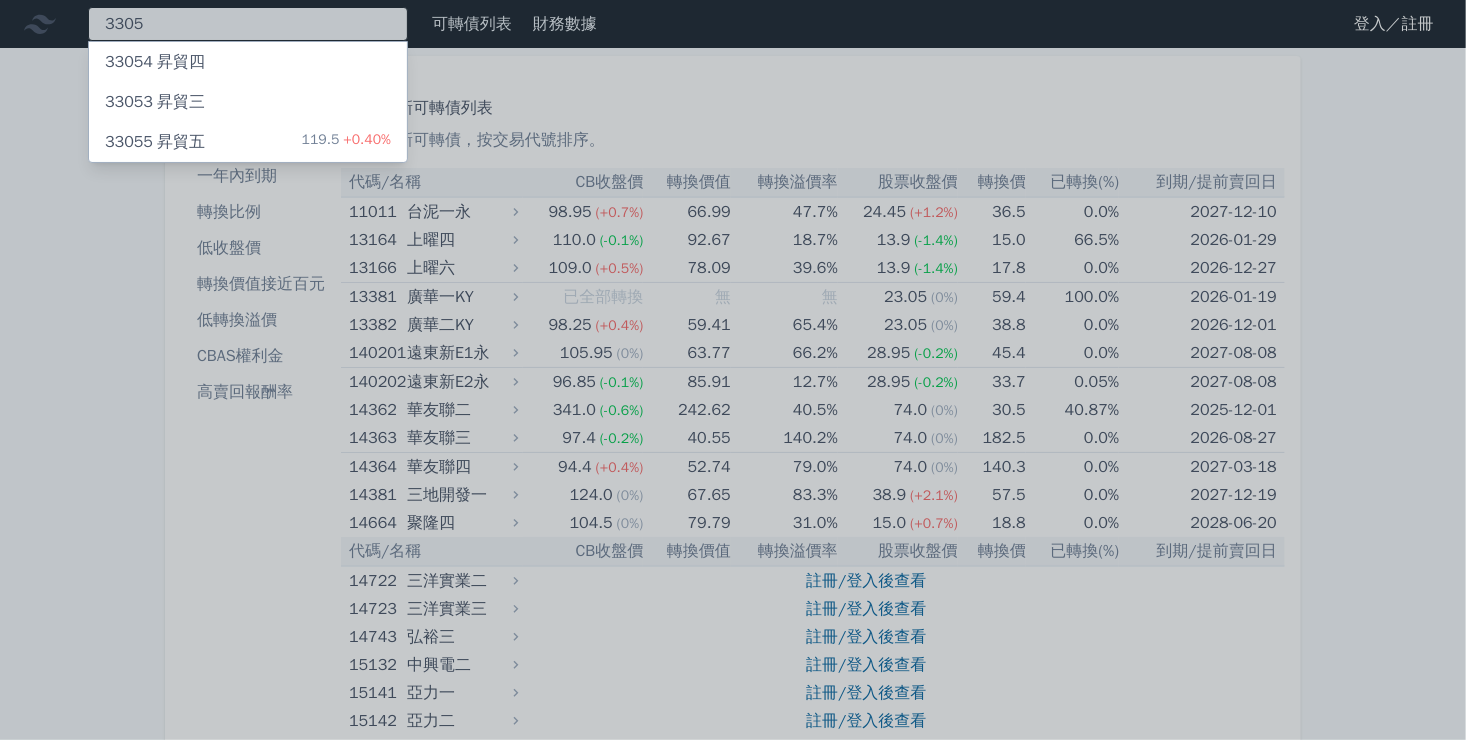 type on "3305" 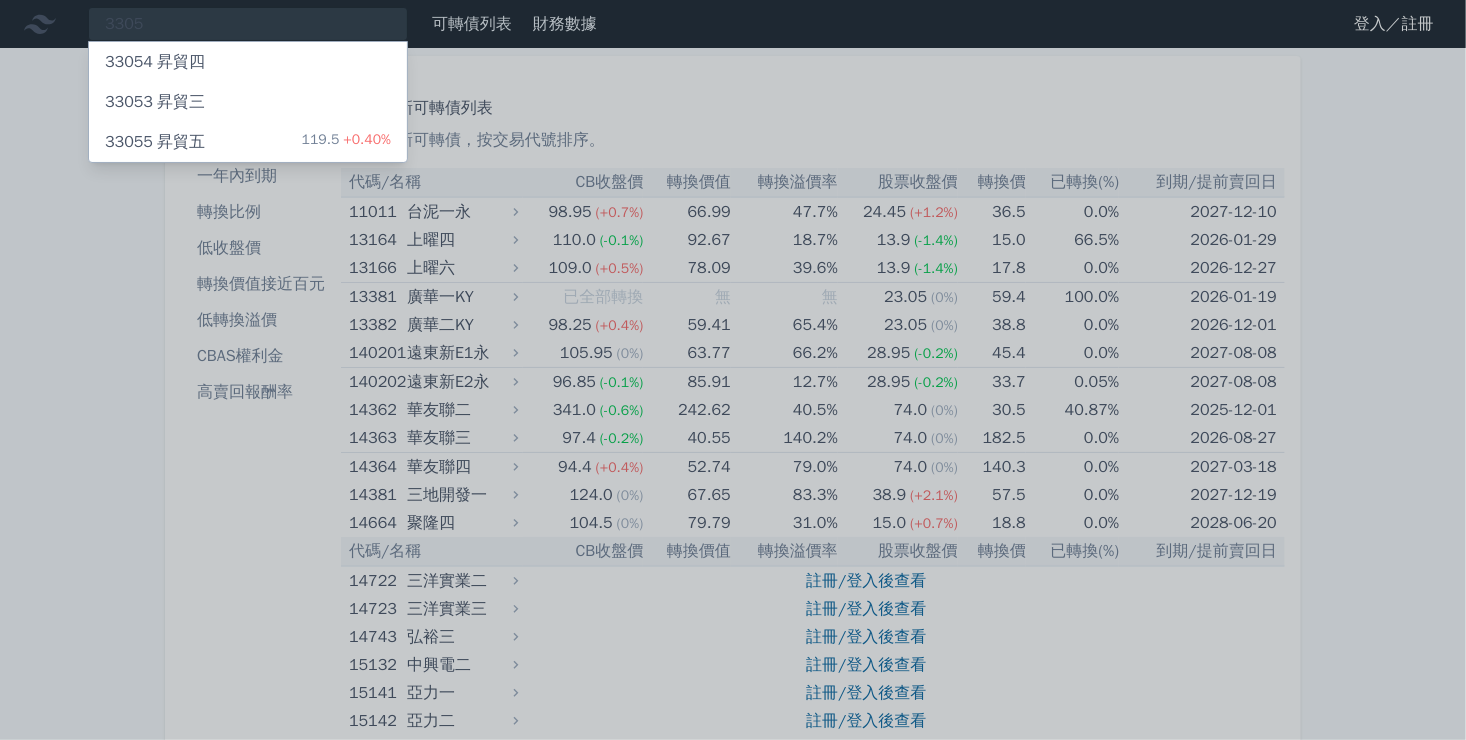 click on "33055" at bounding box center (129, 142) 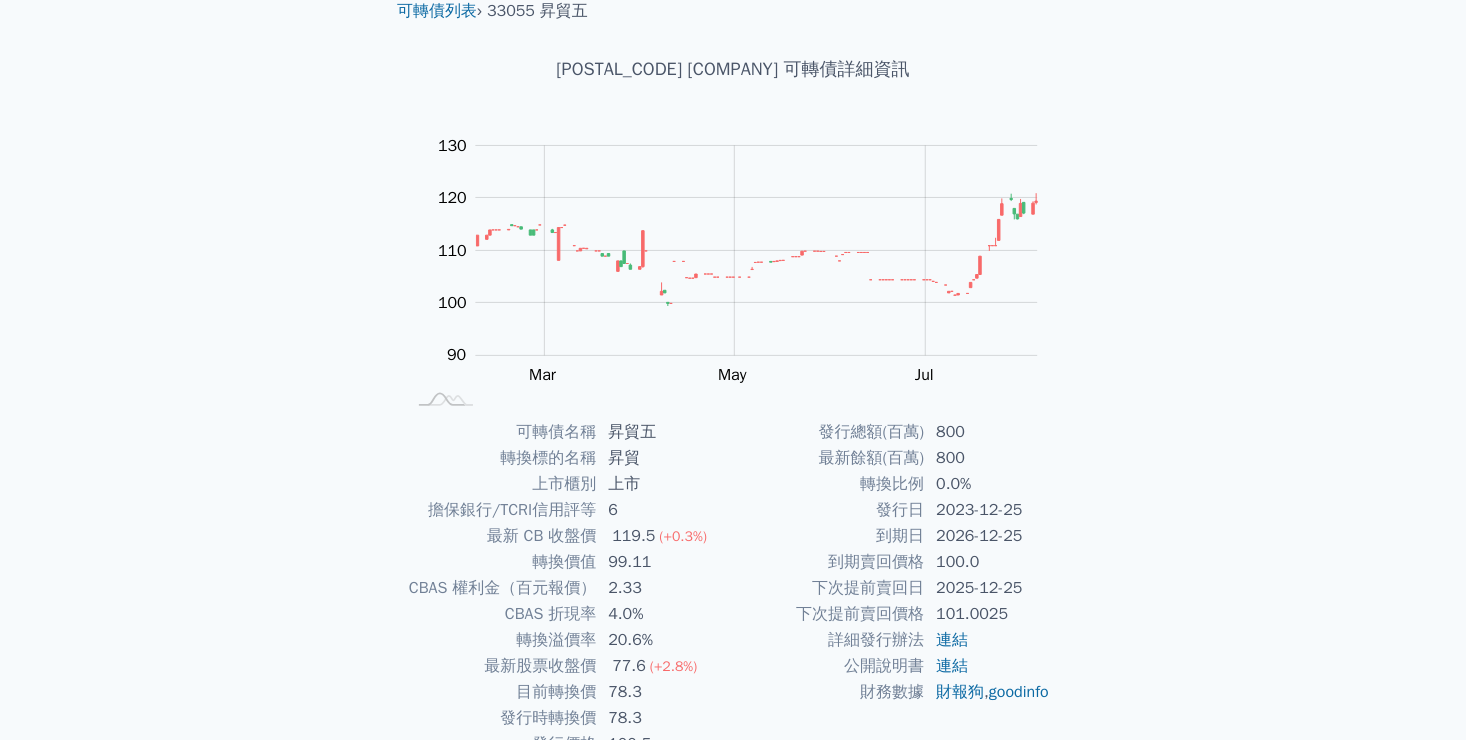 scroll, scrollTop: 0, scrollLeft: 0, axis: both 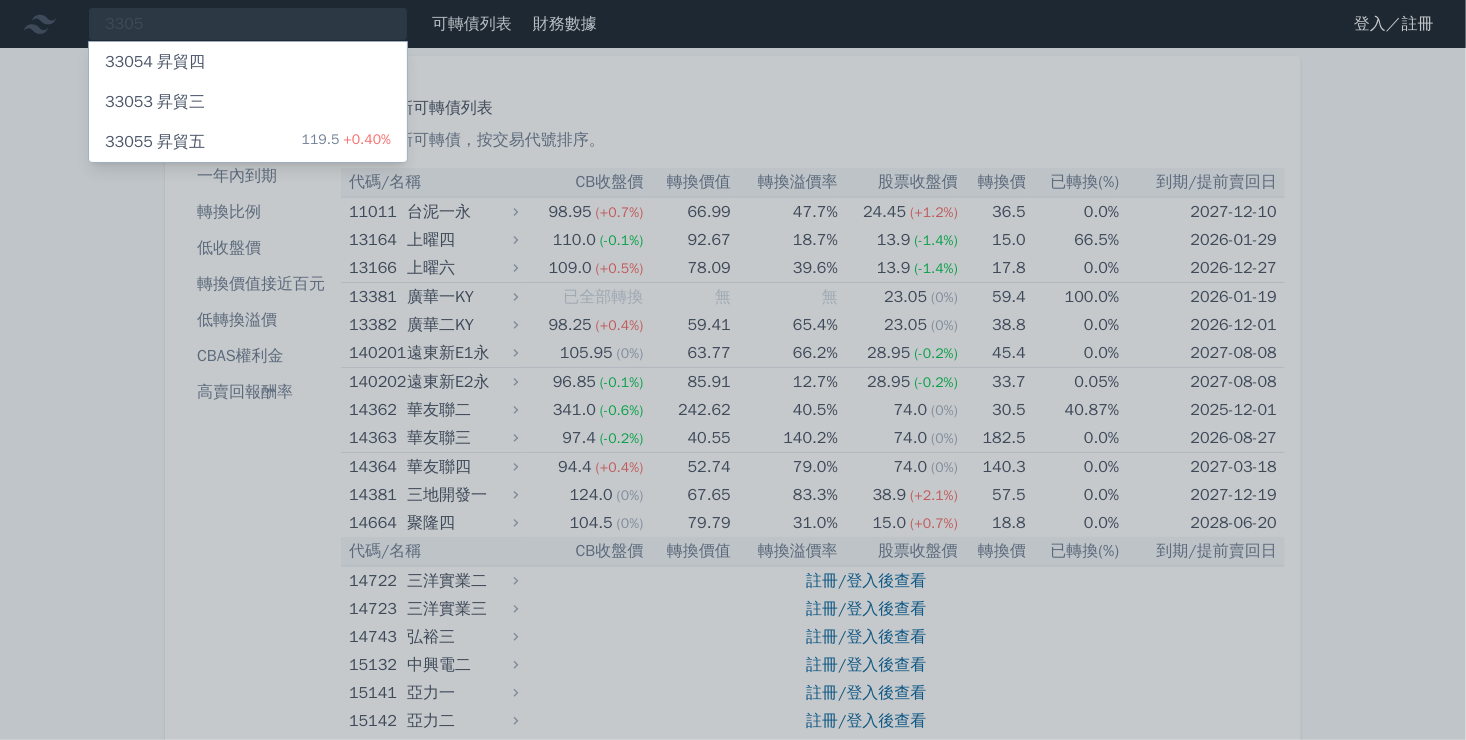click on "33054 昇貿四" at bounding box center (155, 62) 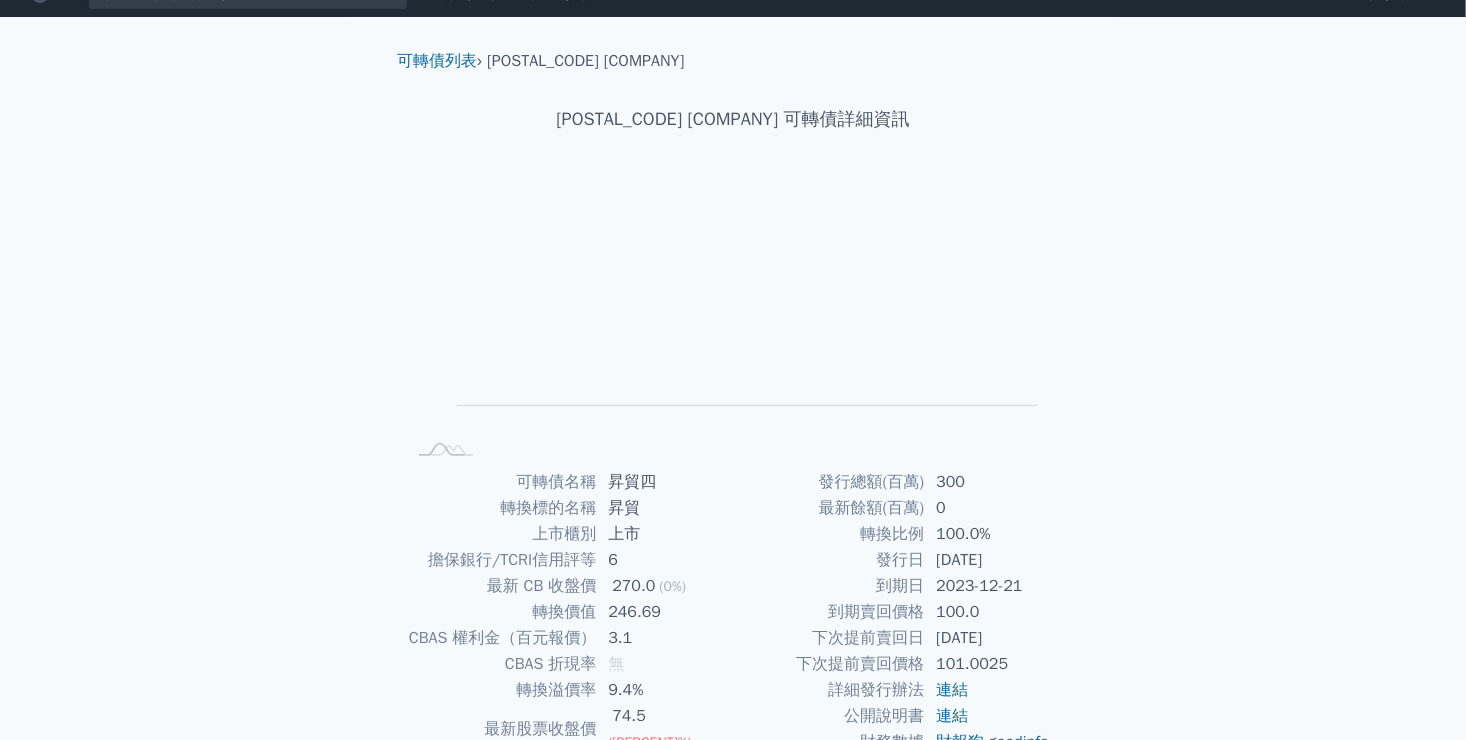 scroll, scrollTop: 0, scrollLeft: 0, axis: both 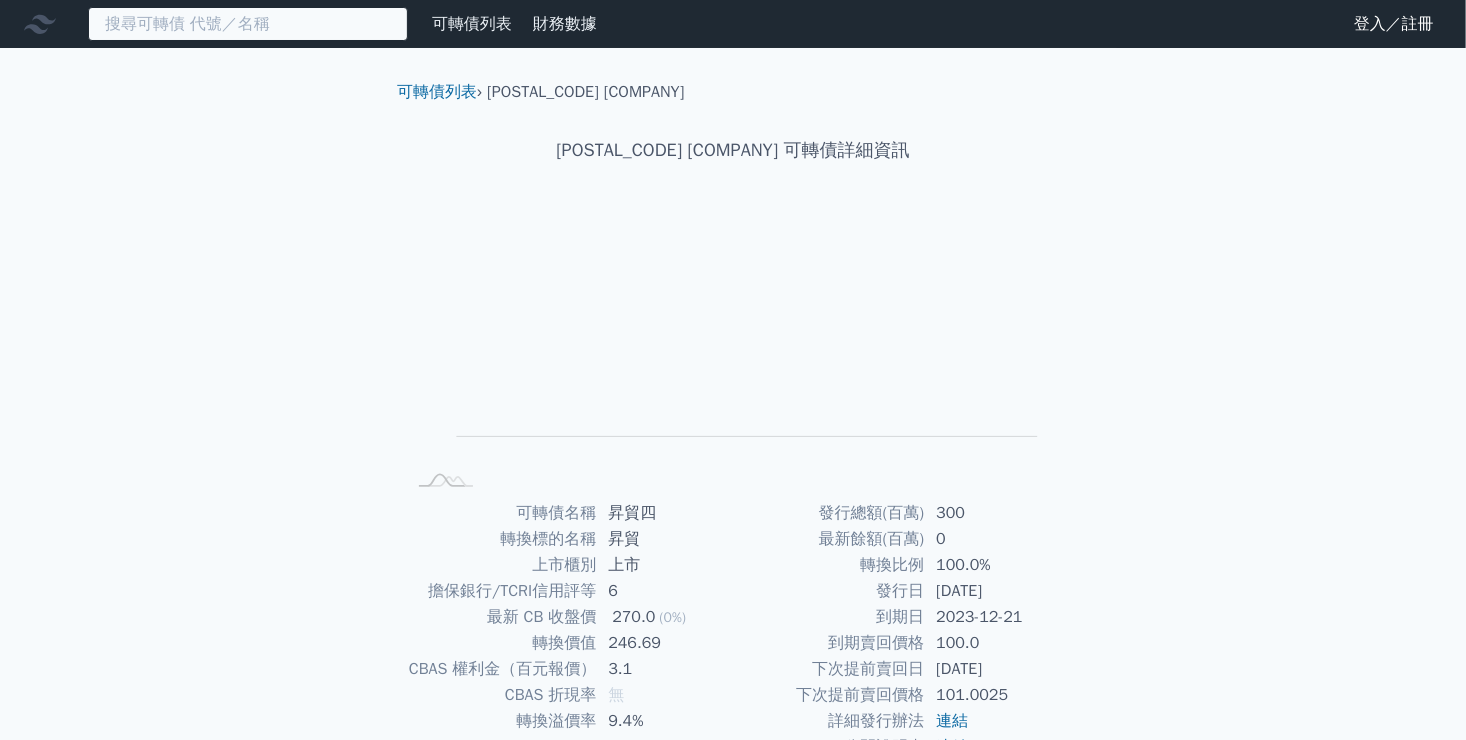 click at bounding box center (248, 24) 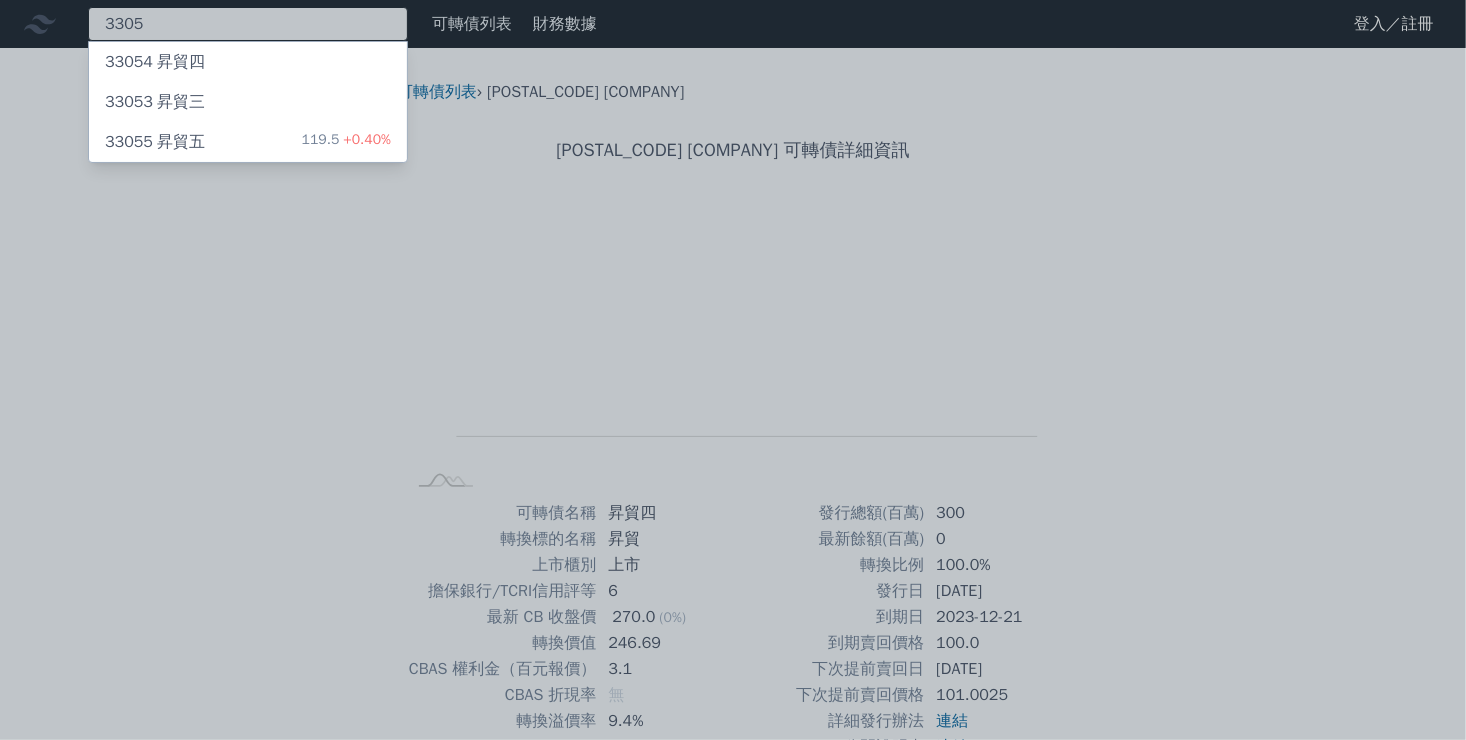 type on "3305" 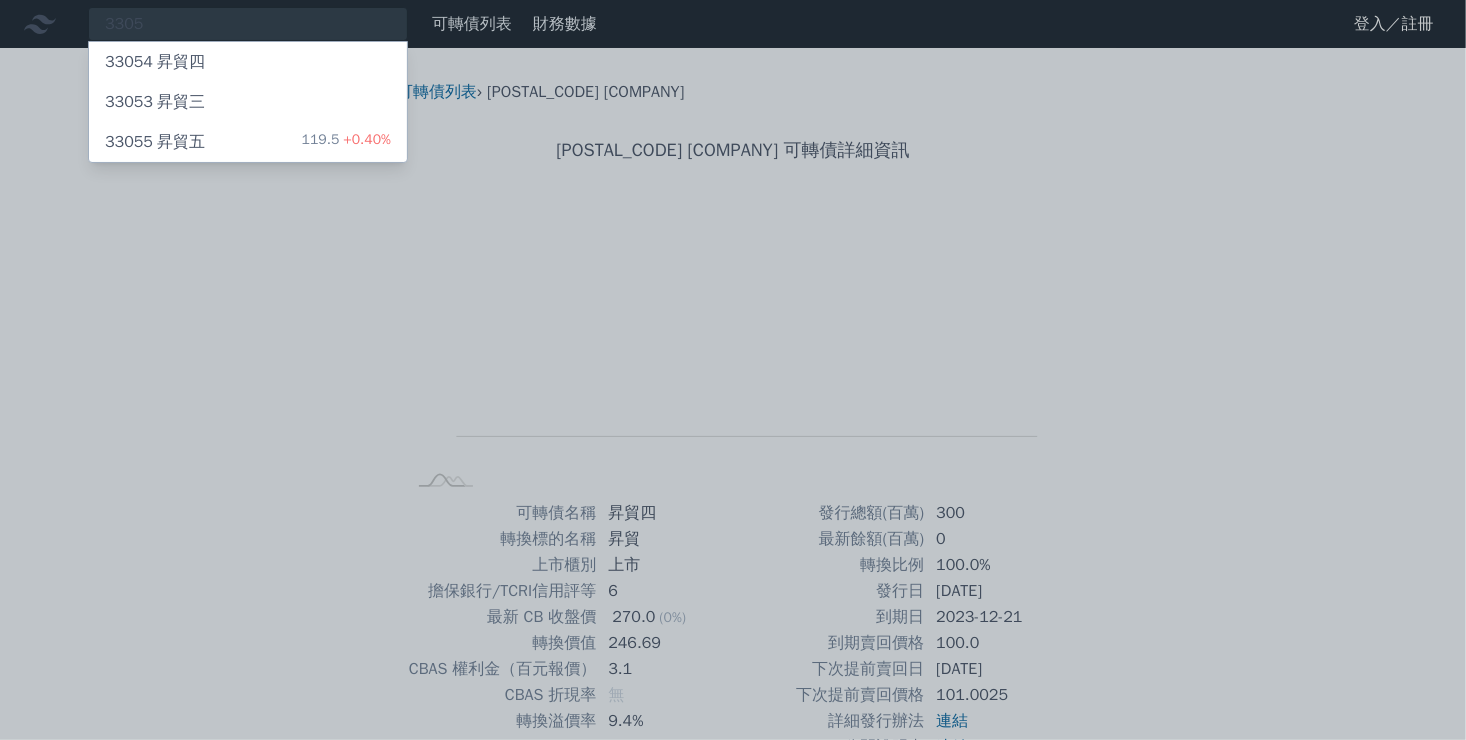 click on "33053 昇貿三" at bounding box center [155, 102] 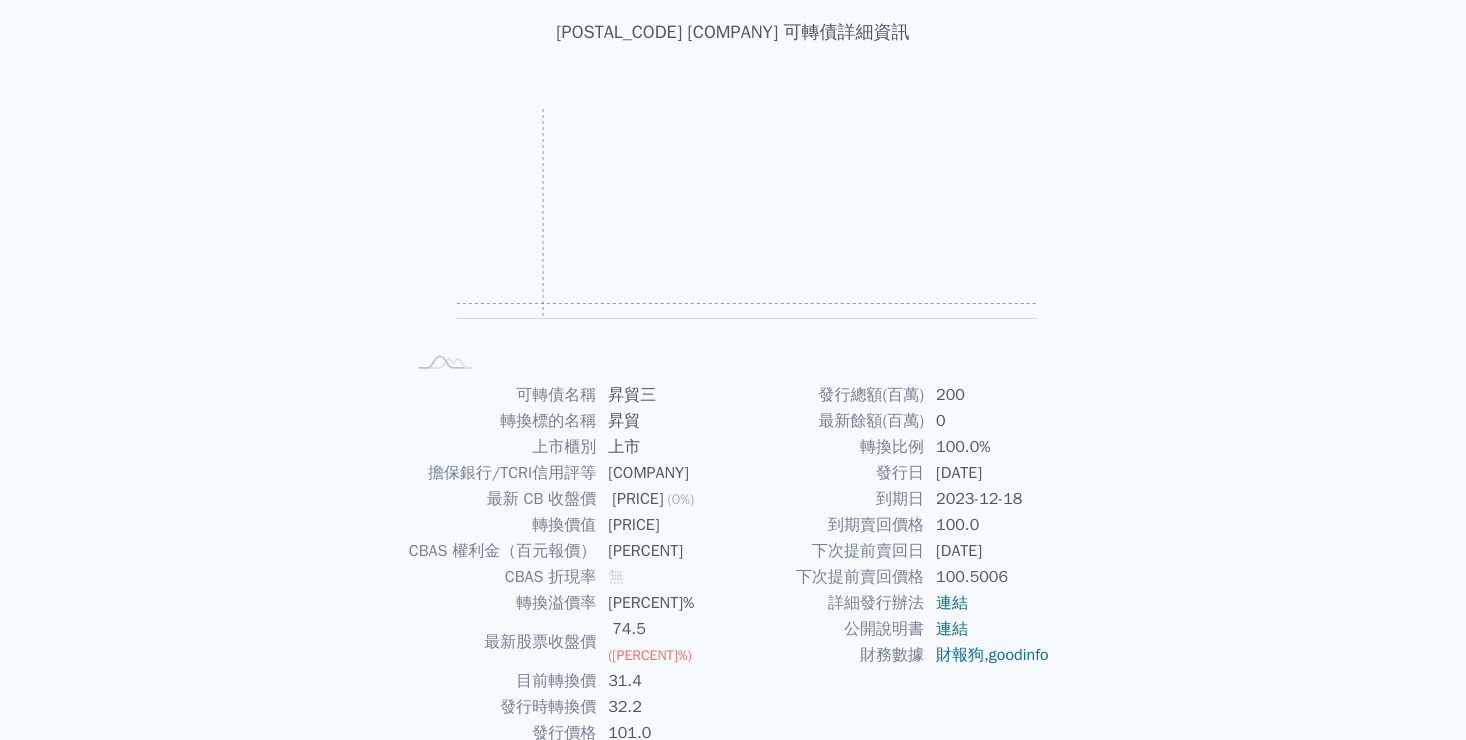 scroll, scrollTop: 186, scrollLeft: 0, axis: vertical 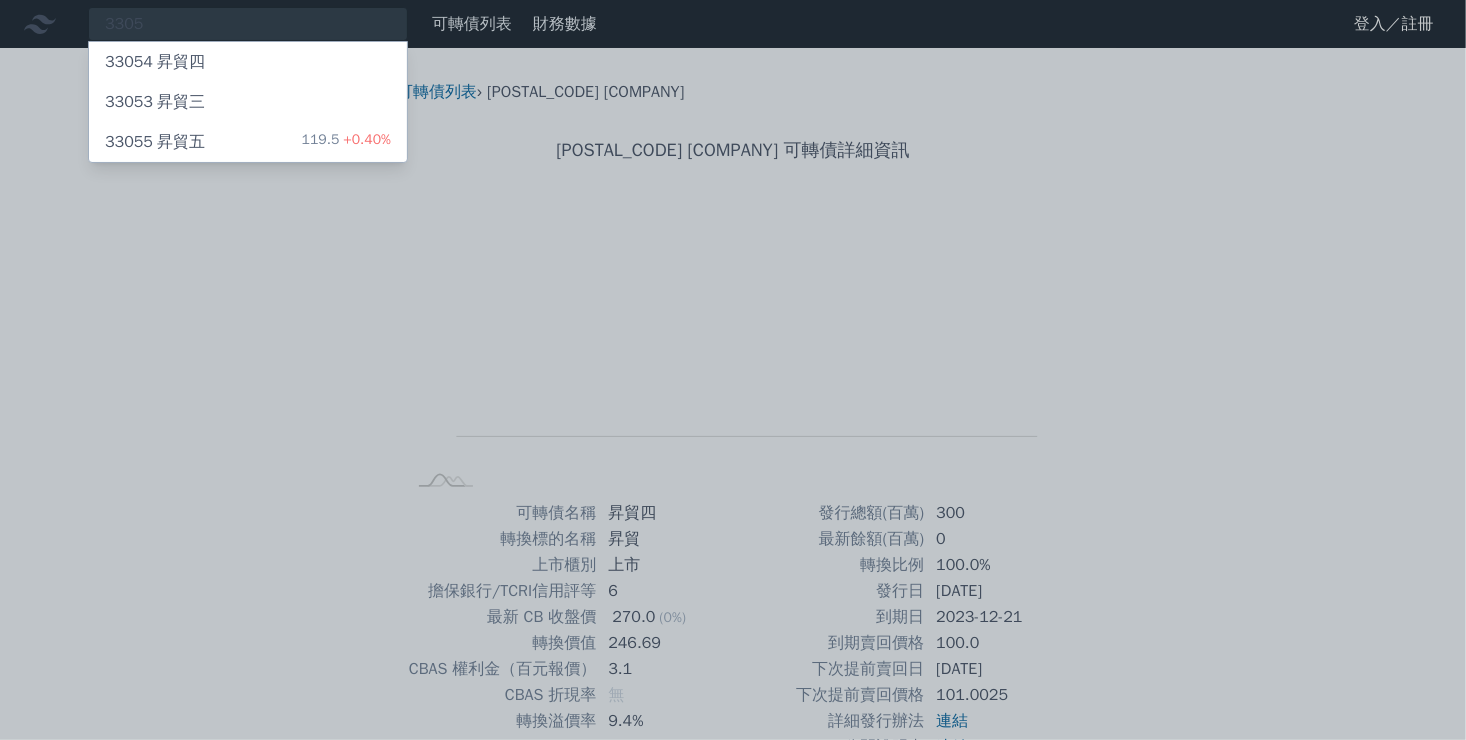 click on "33055 昇貿五" at bounding box center (155, 142) 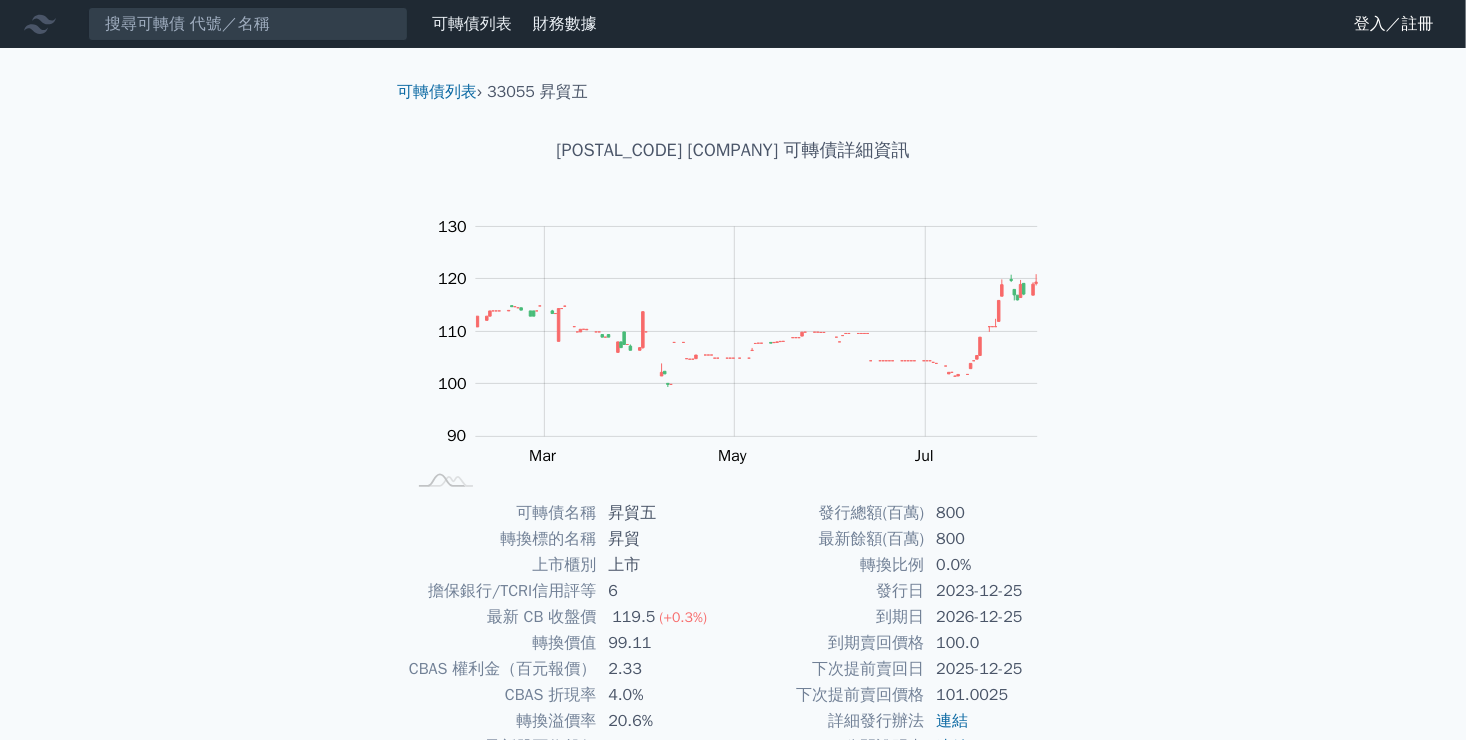 click on "可轉債列表" at bounding box center (472, 24) 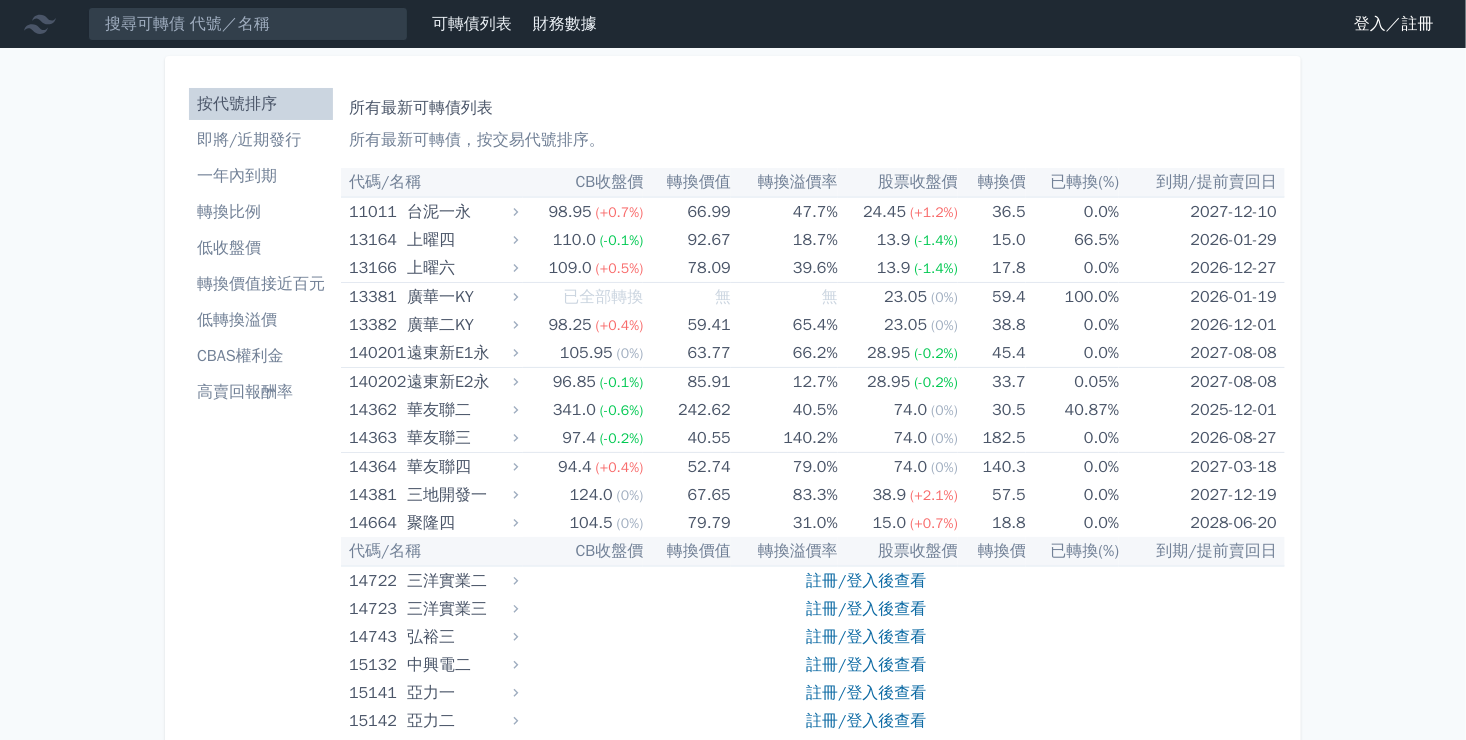 click on "轉換比例" at bounding box center (261, 212) 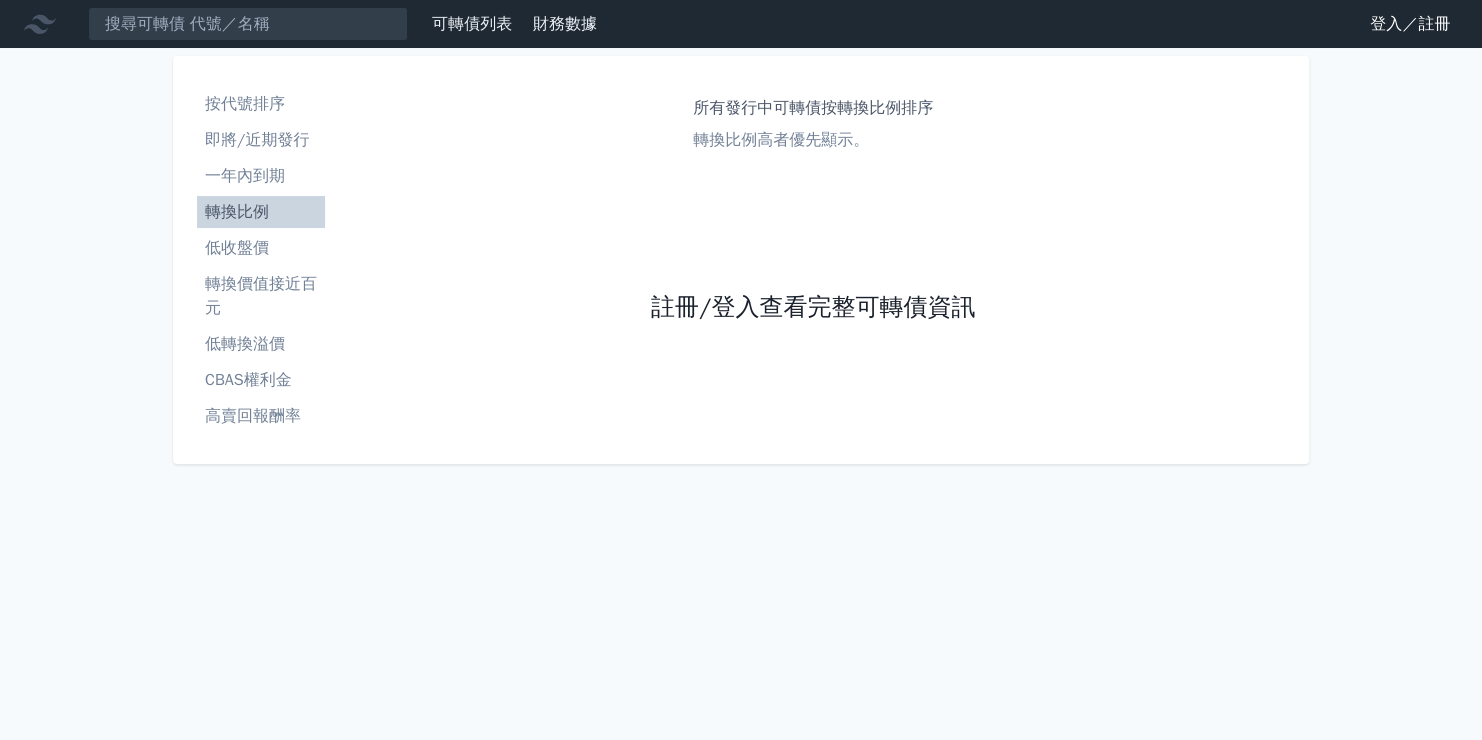 click on "註冊/登入查看完整可轉債資訊" at bounding box center (813, 308) 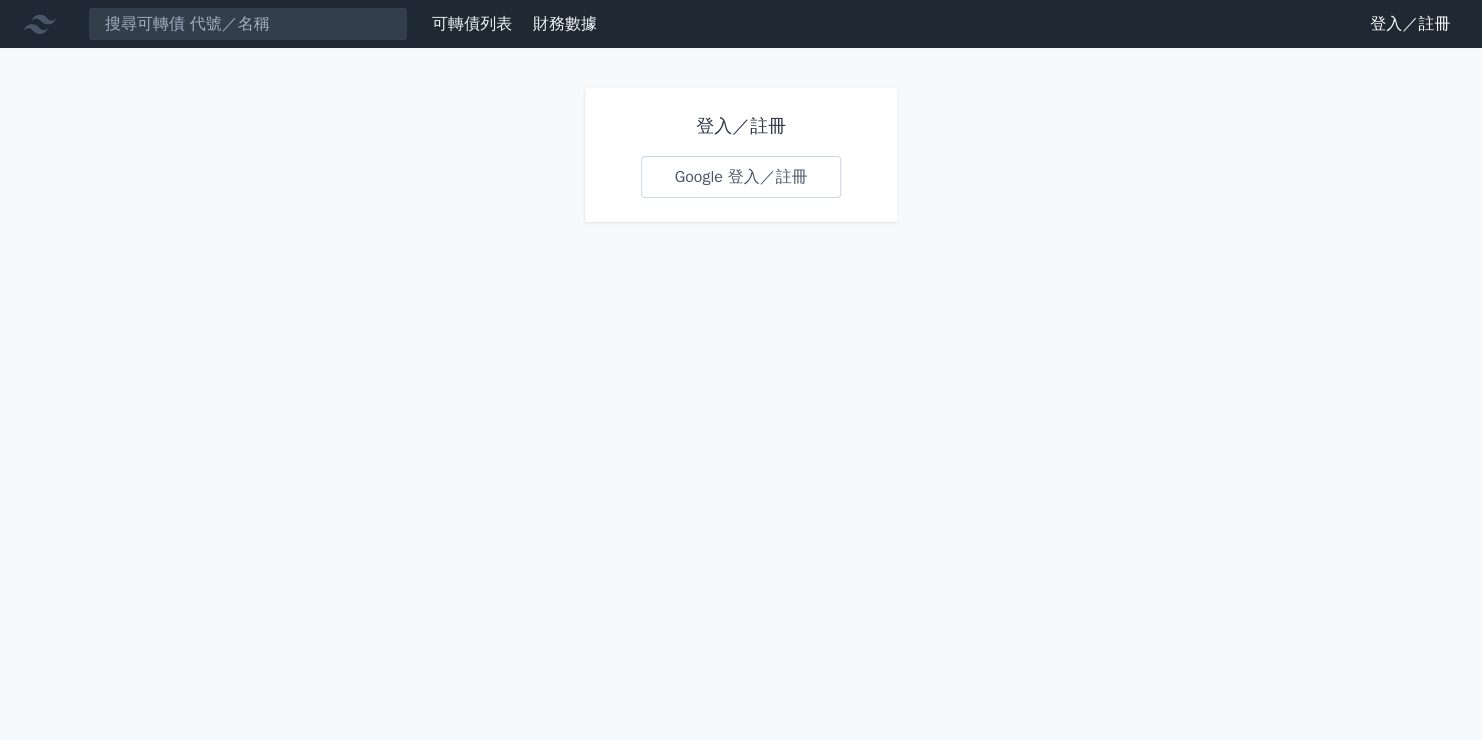 click on "Google 登入／註冊" at bounding box center [740, 177] 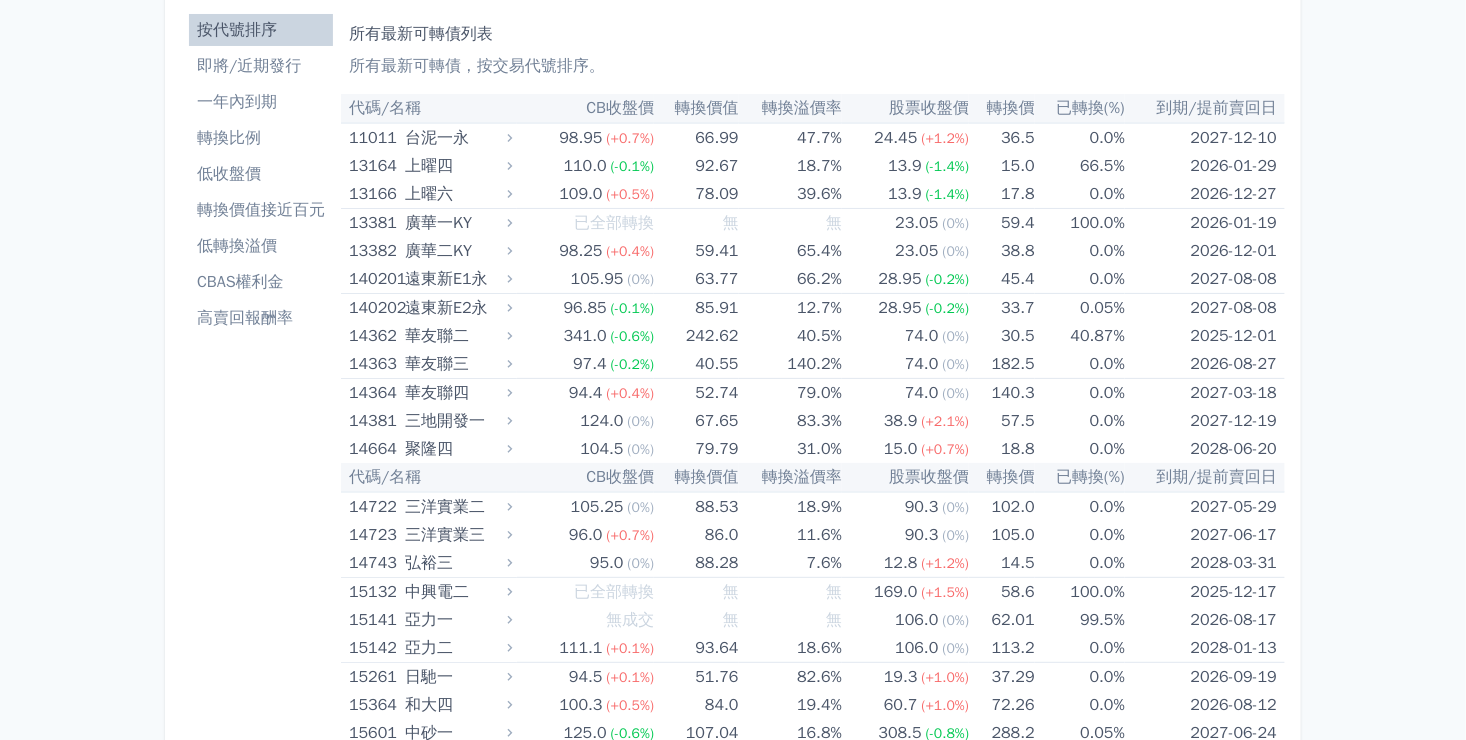 scroll, scrollTop: 0, scrollLeft: 0, axis: both 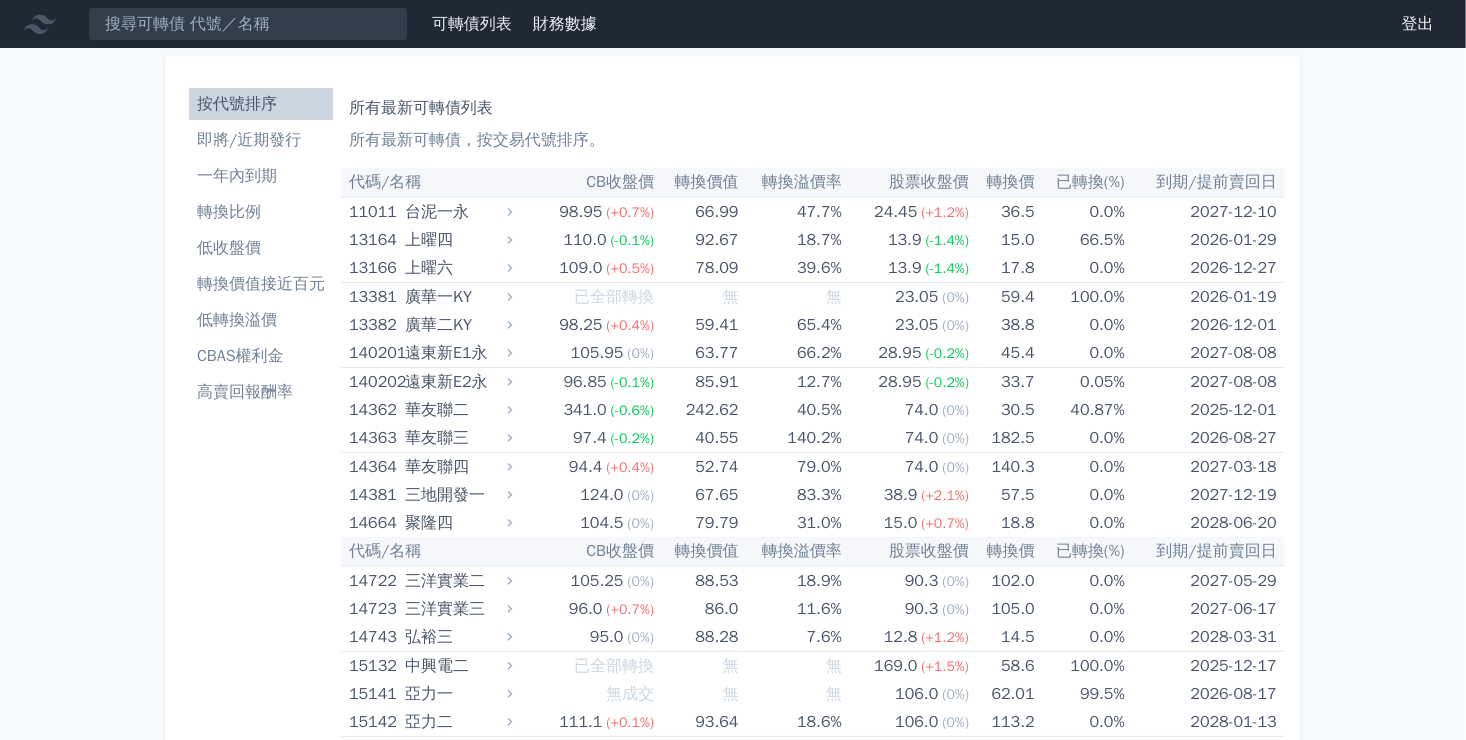 click on "轉換比例" at bounding box center [261, 212] 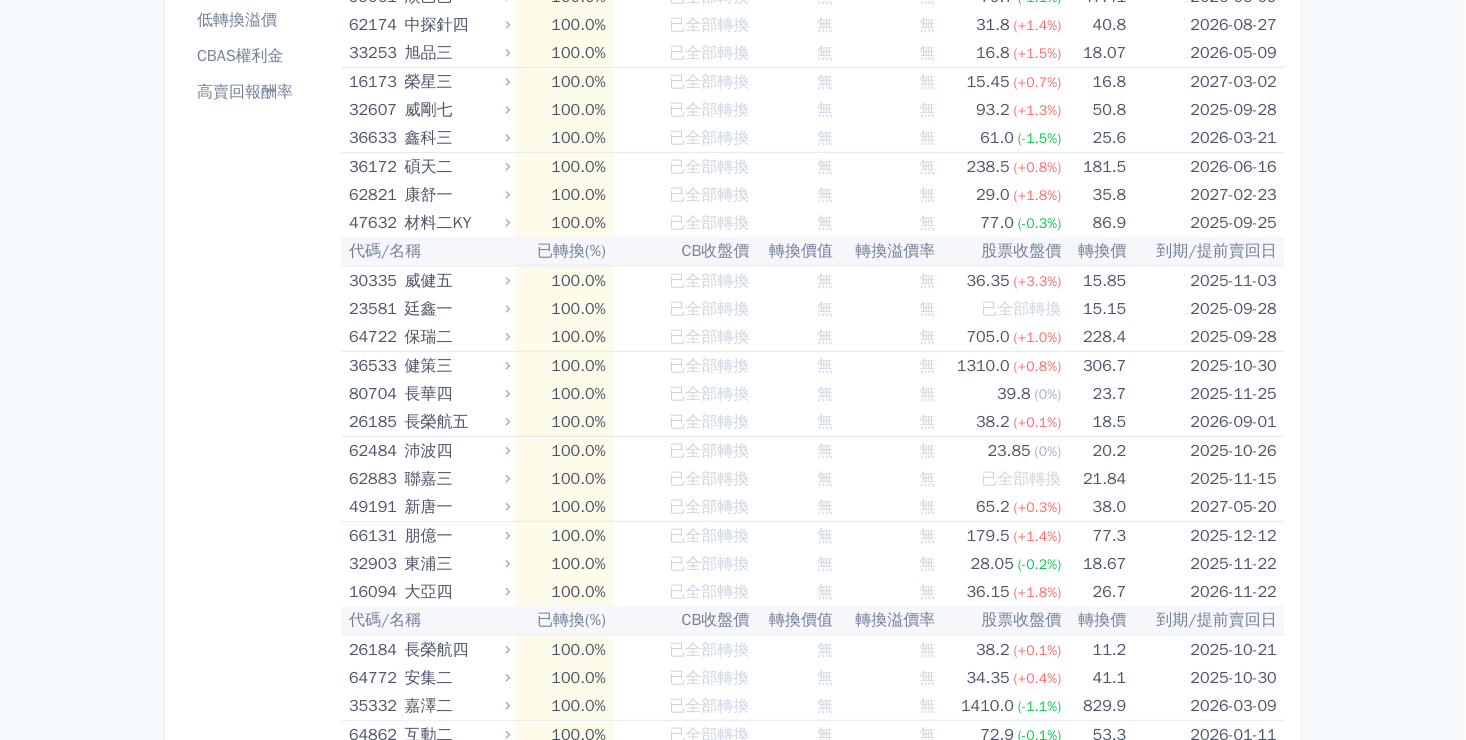 scroll, scrollTop: 0, scrollLeft: 0, axis: both 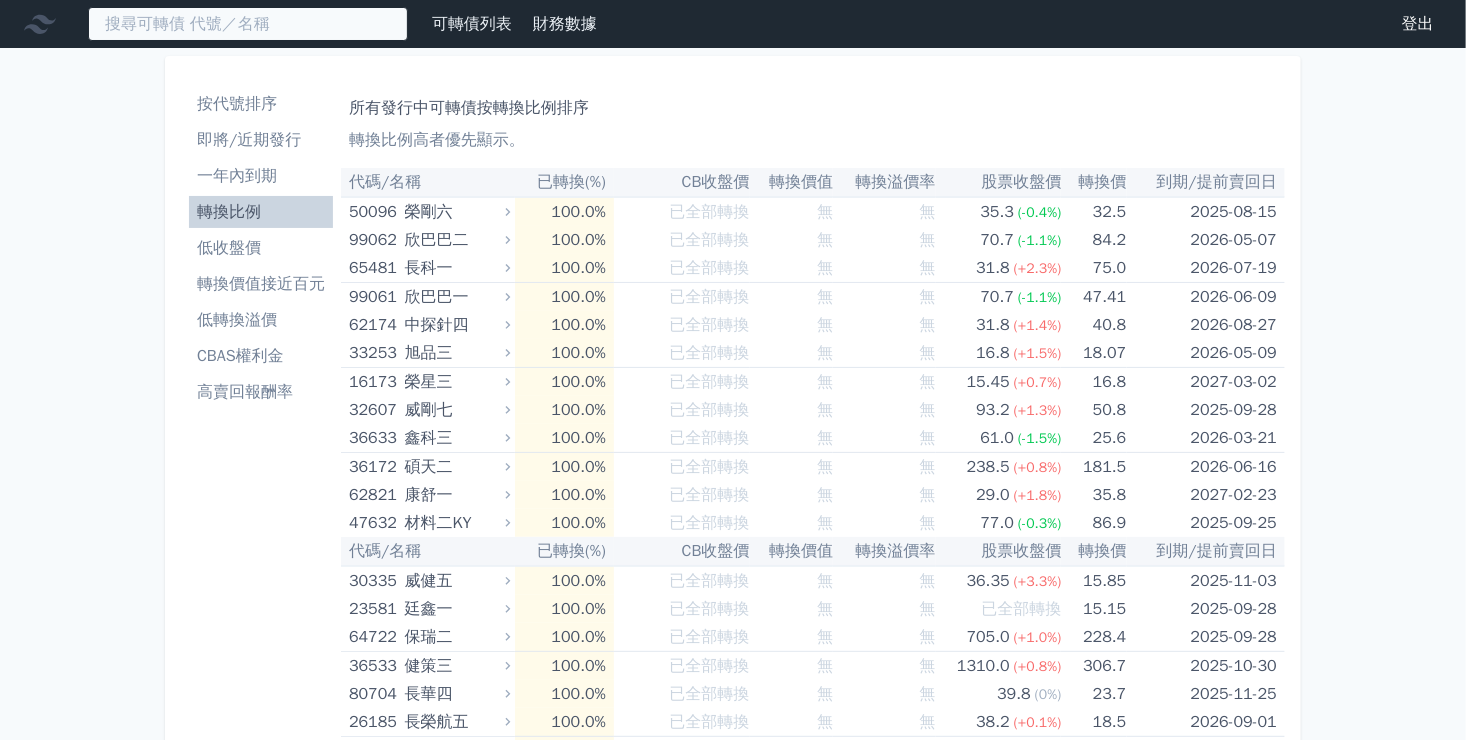 click at bounding box center [248, 24] 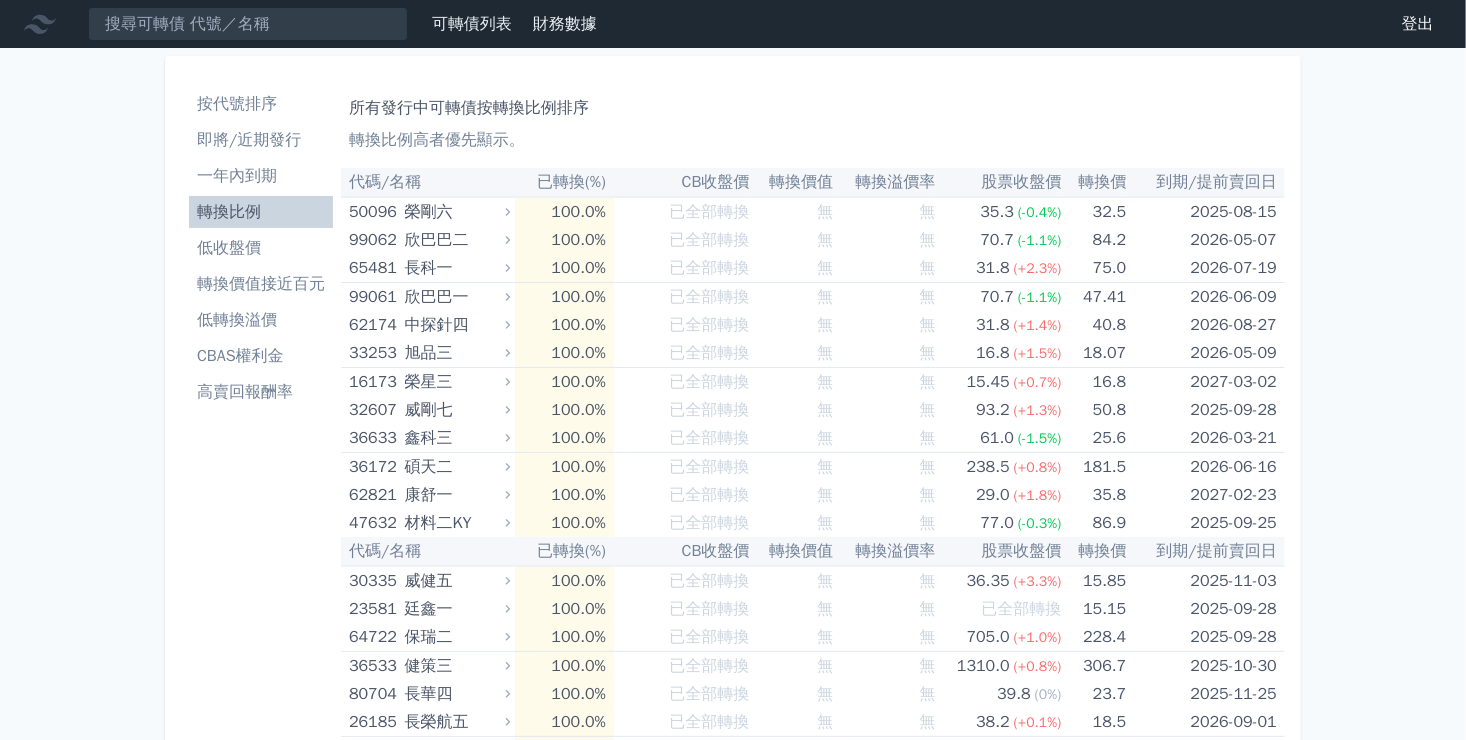 click on "按代號排序" at bounding box center [261, 104] 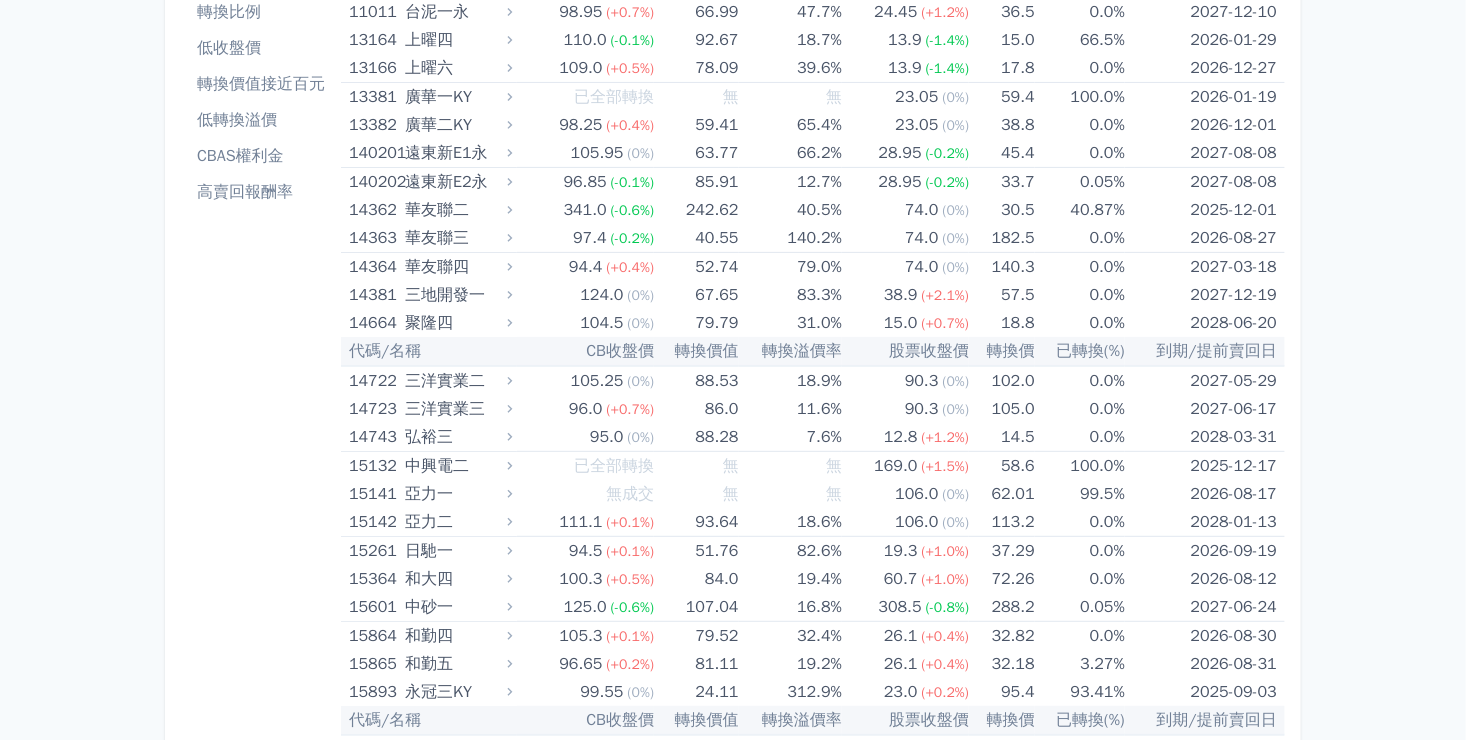 scroll, scrollTop: 0, scrollLeft: 0, axis: both 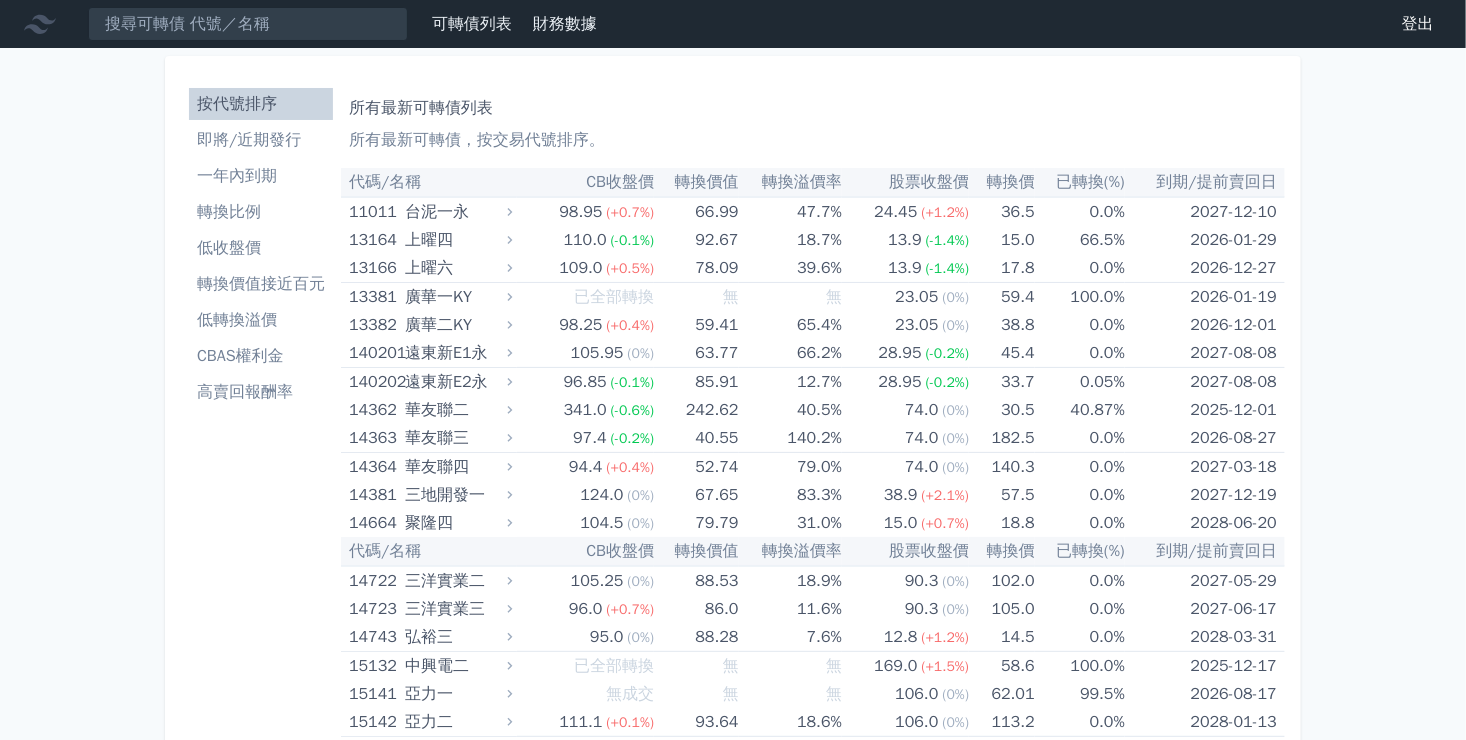 click on "轉換比例" at bounding box center (261, 212) 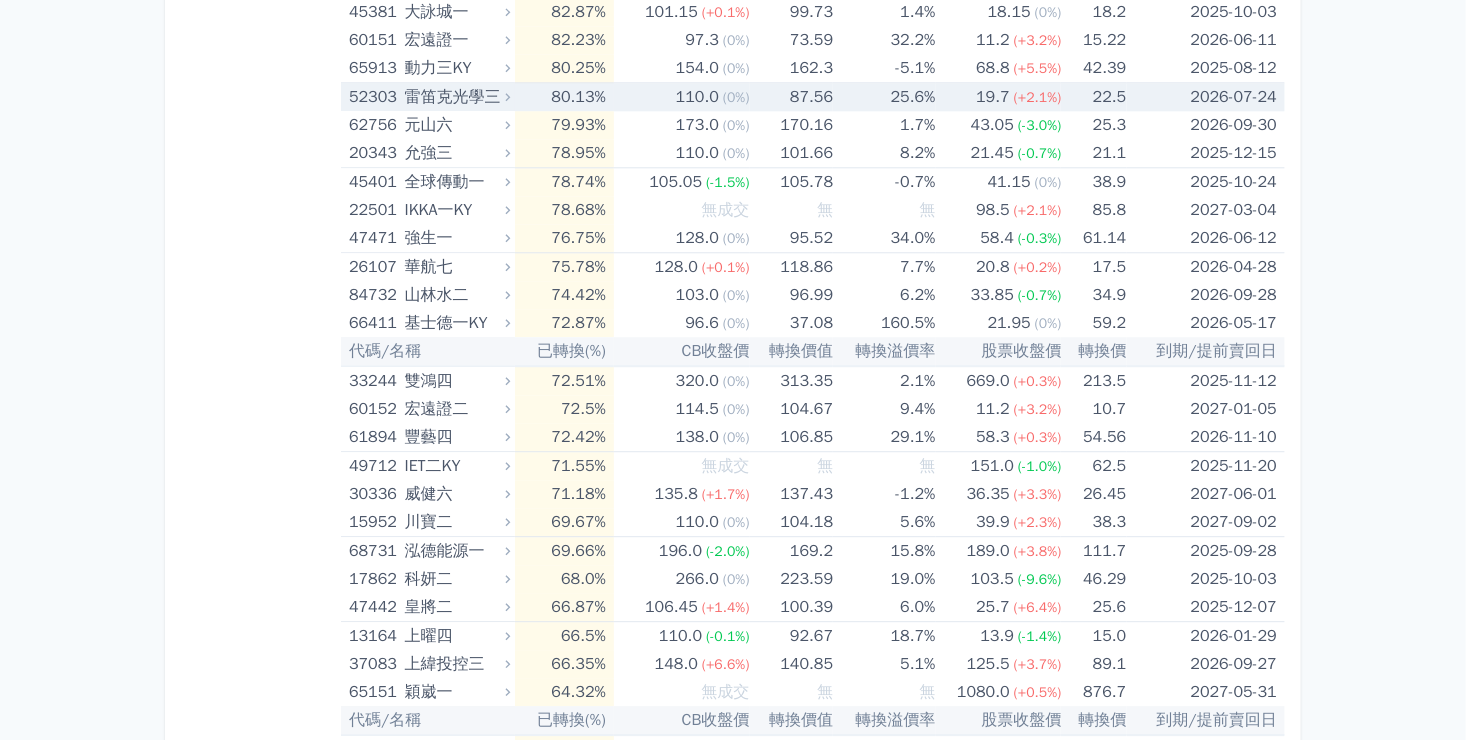 scroll, scrollTop: 2500, scrollLeft: 0, axis: vertical 